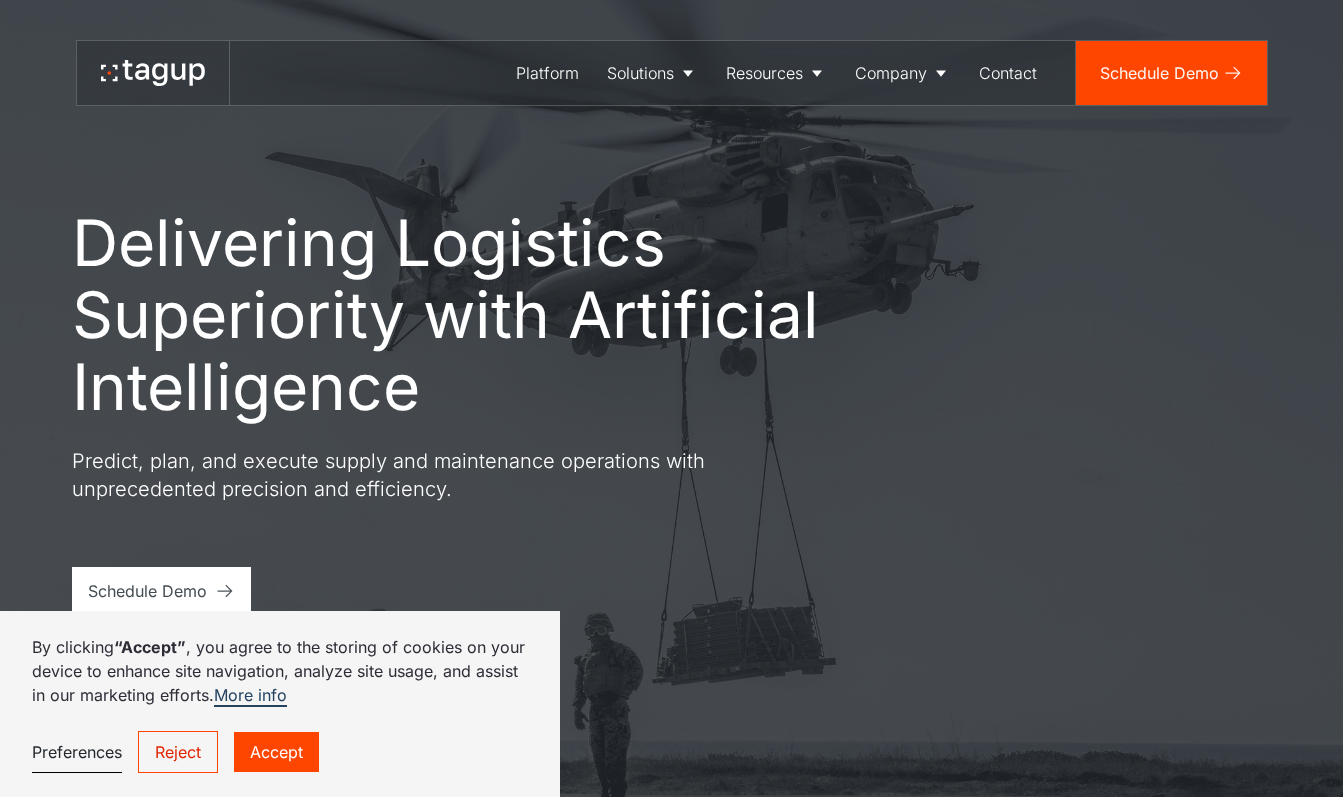 scroll, scrollTop: 0, scrollLeft: 0, axis: both 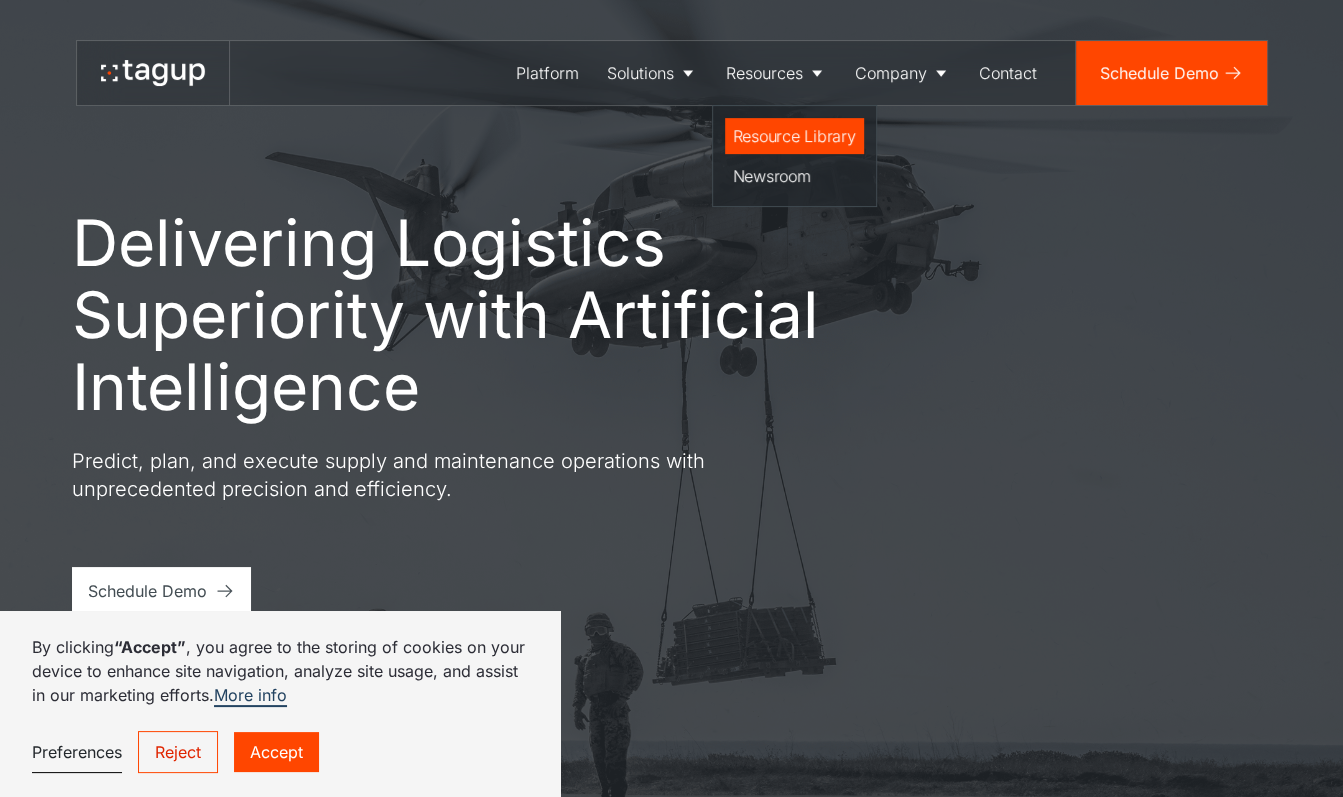 click on "Resource Library" at bounding box center (794, 136) 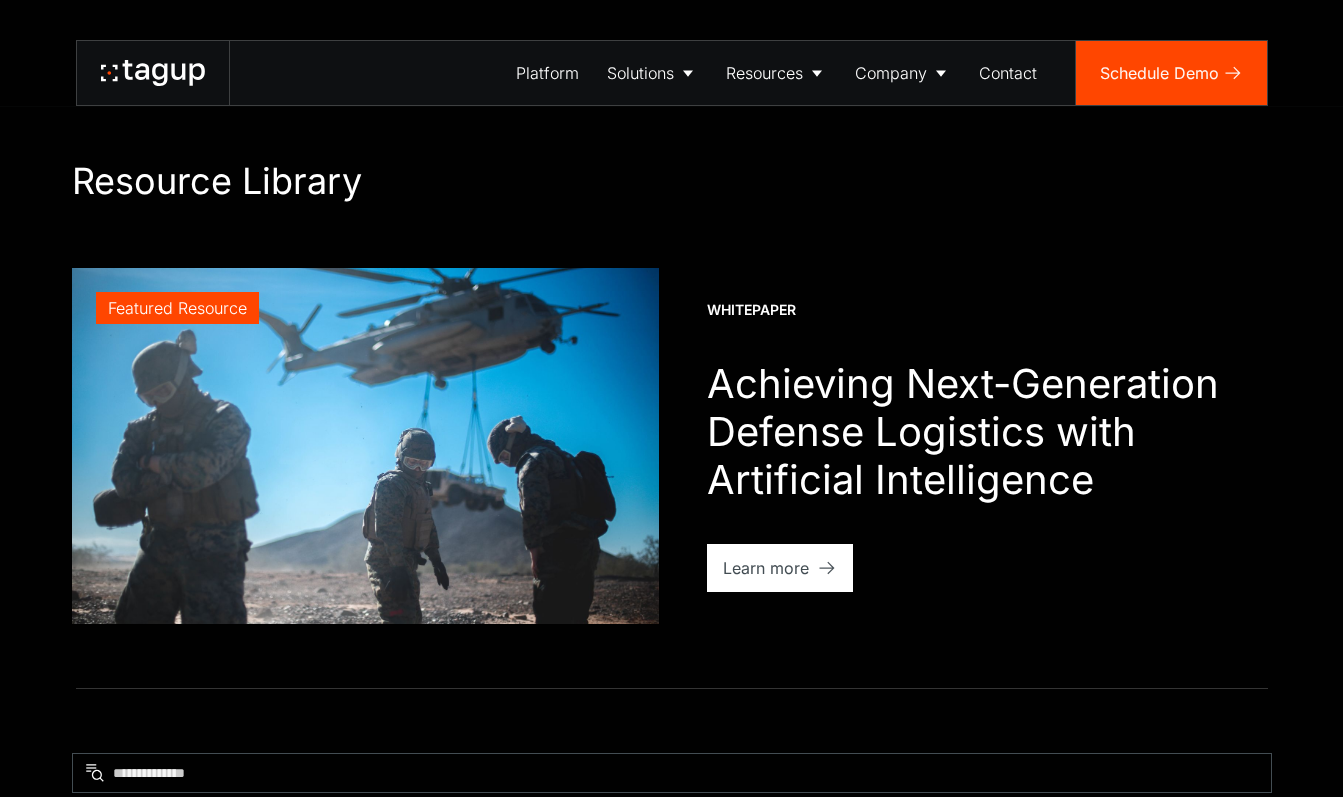 scroll, scrollTop: 0, scrollLeft: 0, axis: both 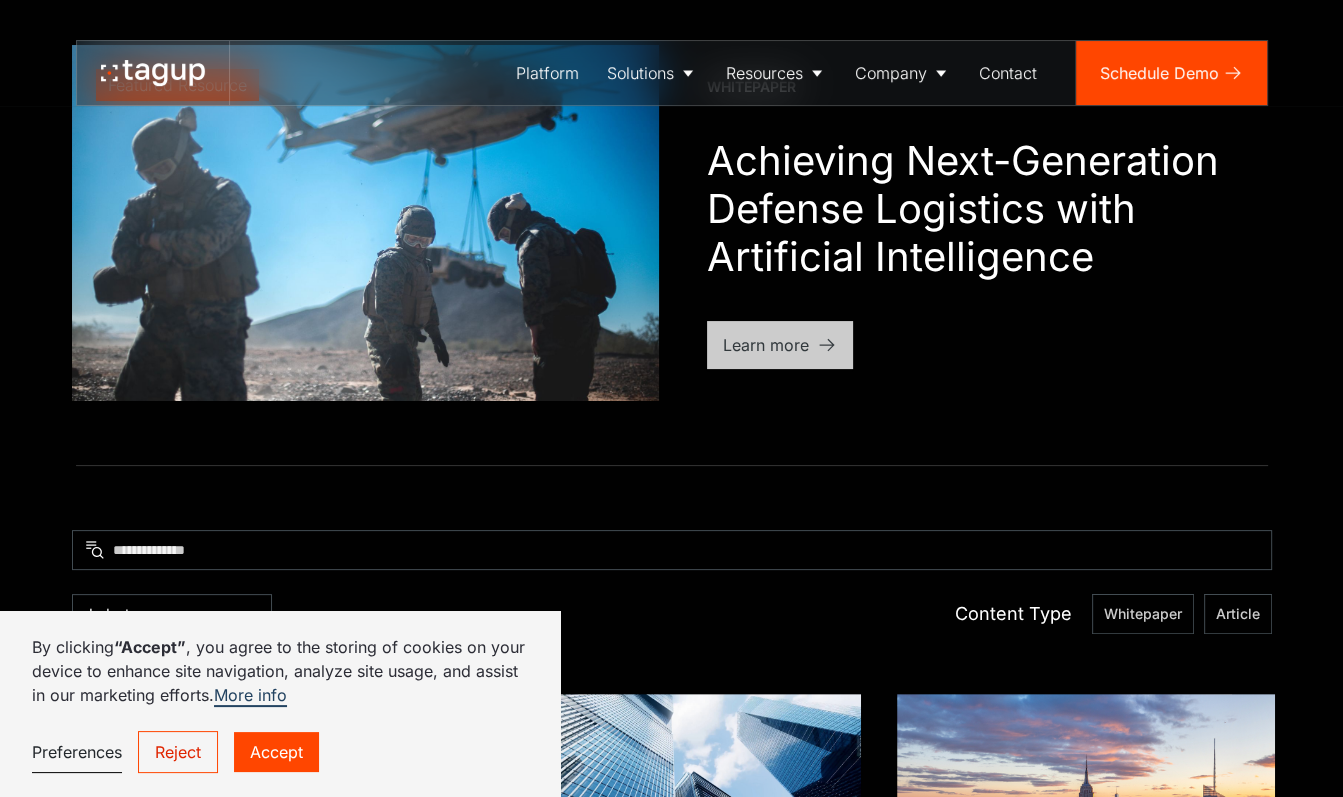 click on "Learn more" at bounding box center (766, 345) 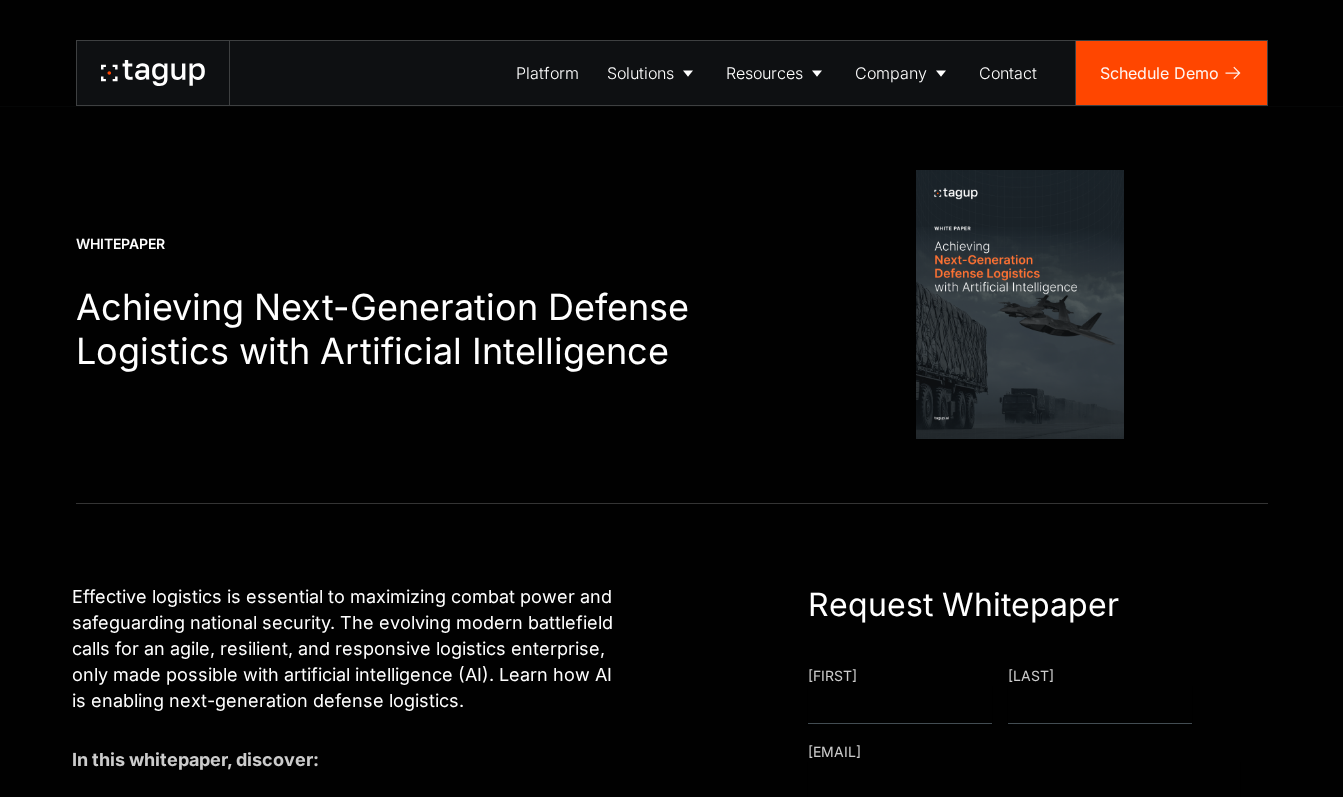 scroll, scrollTop: 0, scrollLeft: 0, axis: both 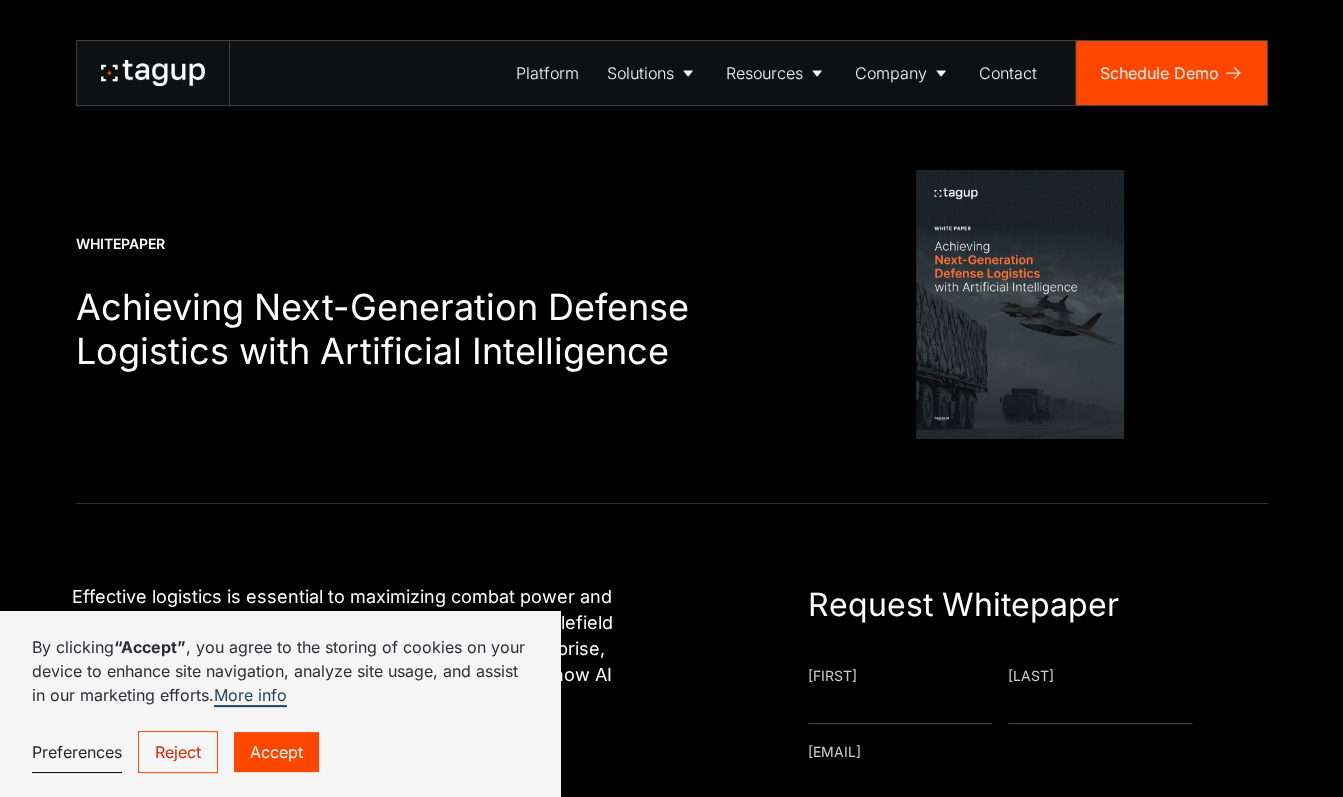 click on "Accept" at bounding box center [276, 752] 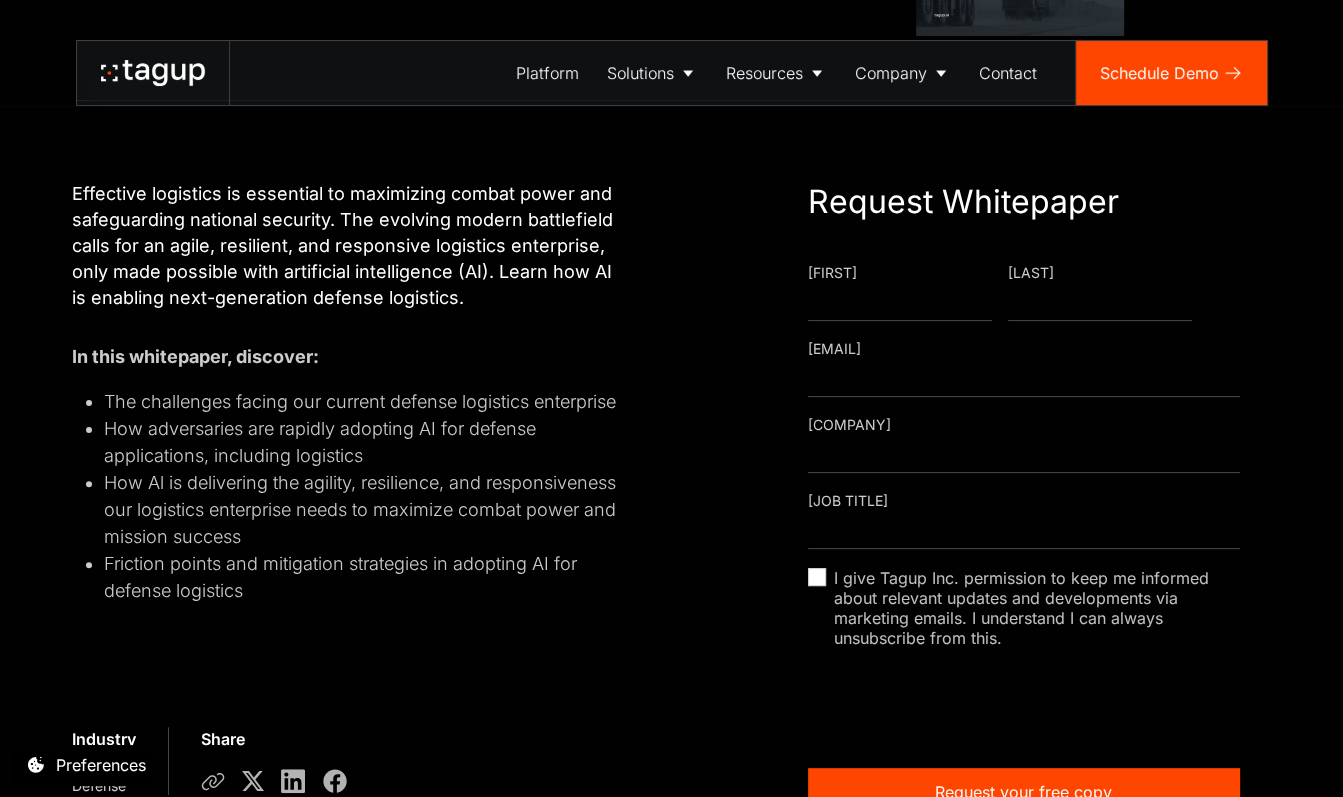 scroll, scrollTop: 405, scrollLeft: 0, axis: vertical 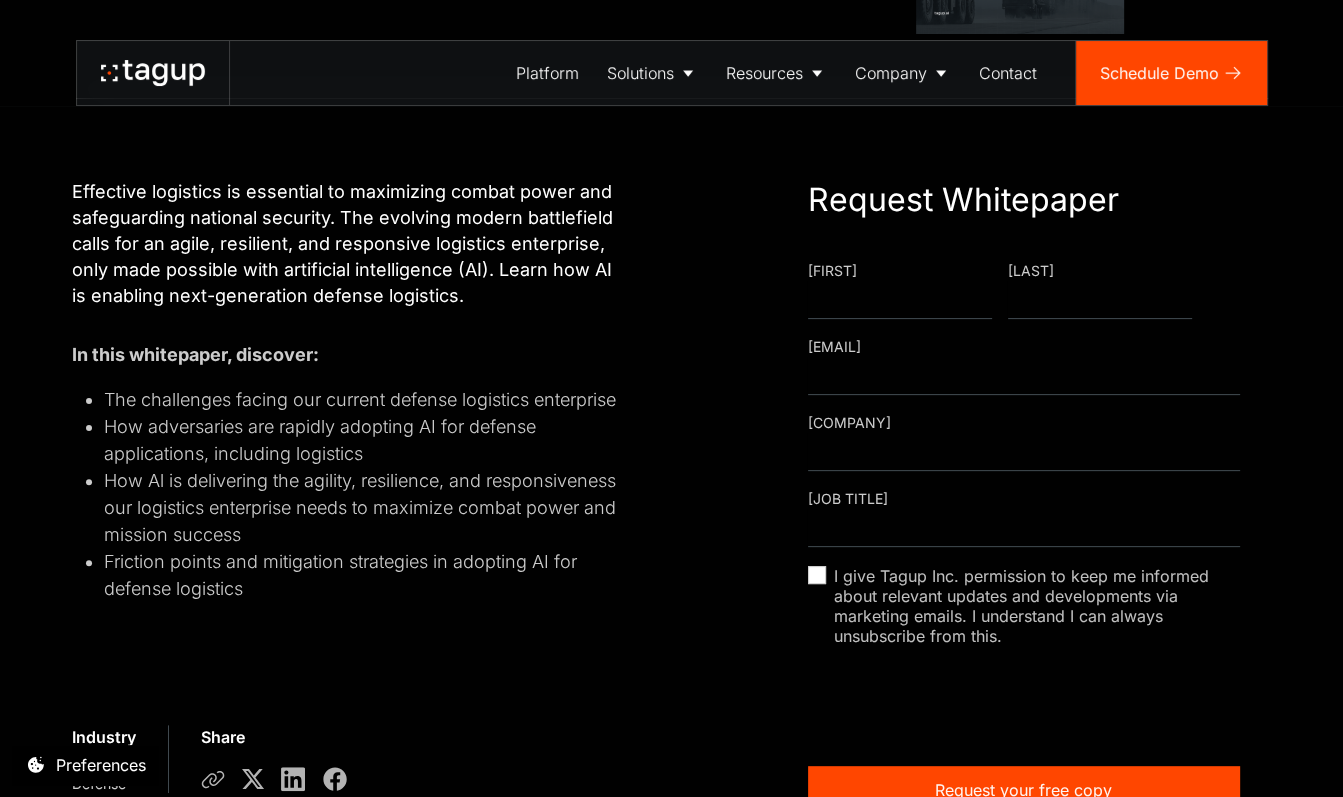 drag, startPoint x: 1348, startPoint y: 156, endPoint x: 1260, endPoint y: 225, distance: 111.82576 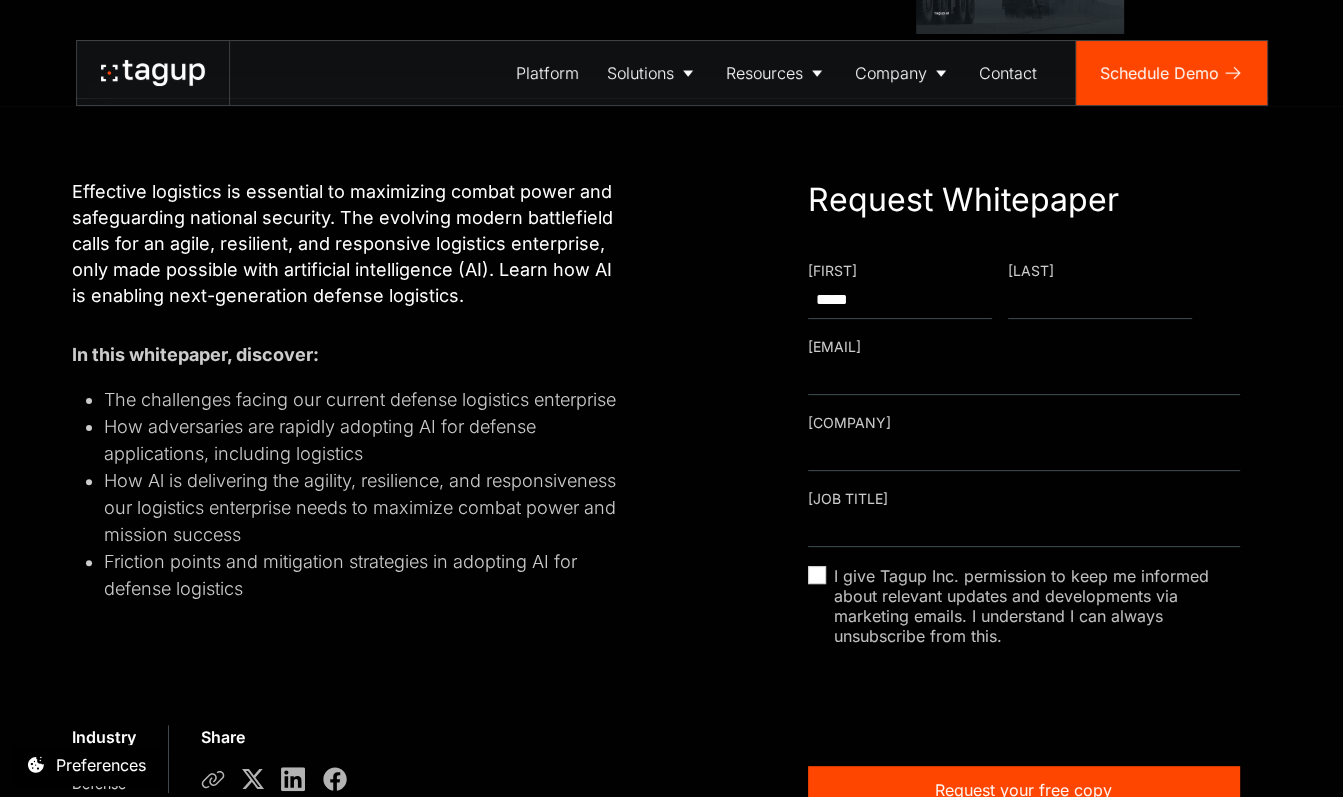 type on "*****" 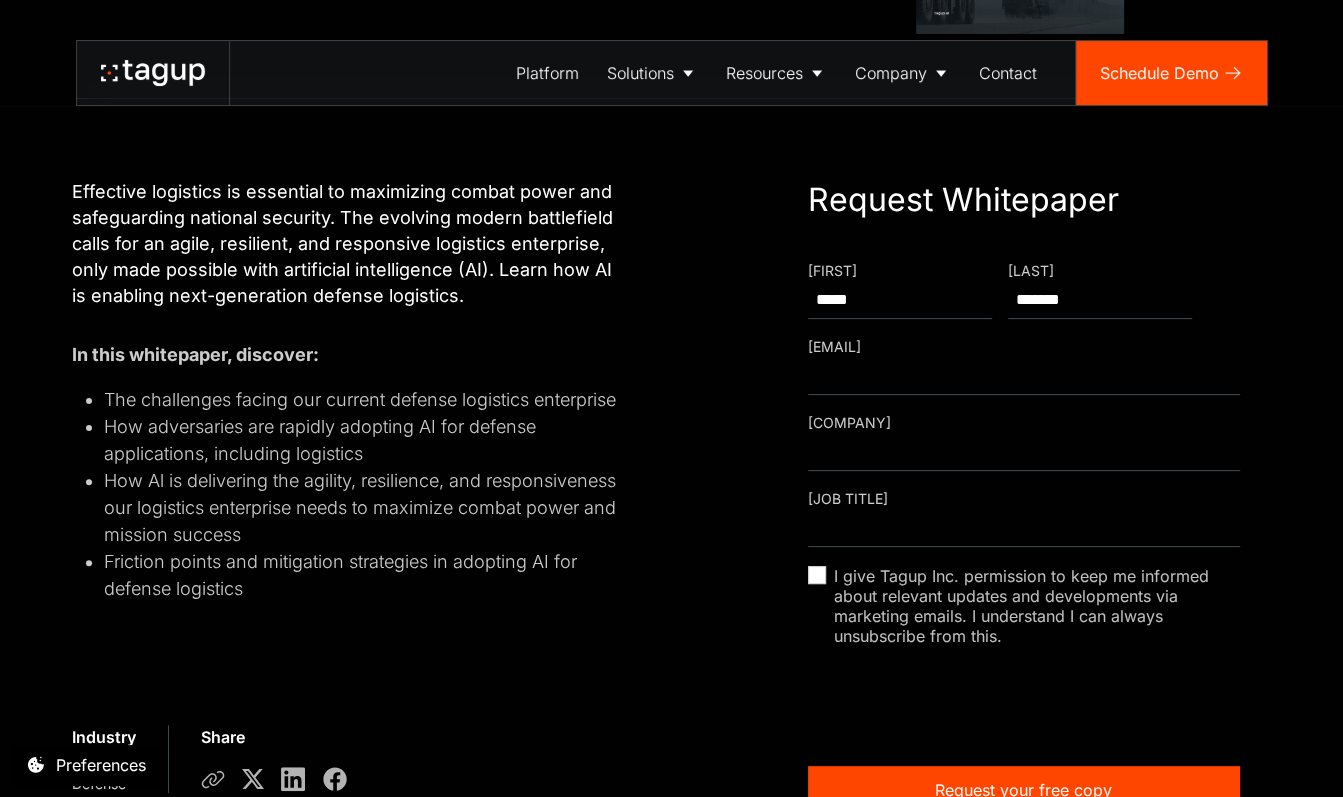 type on "*******" 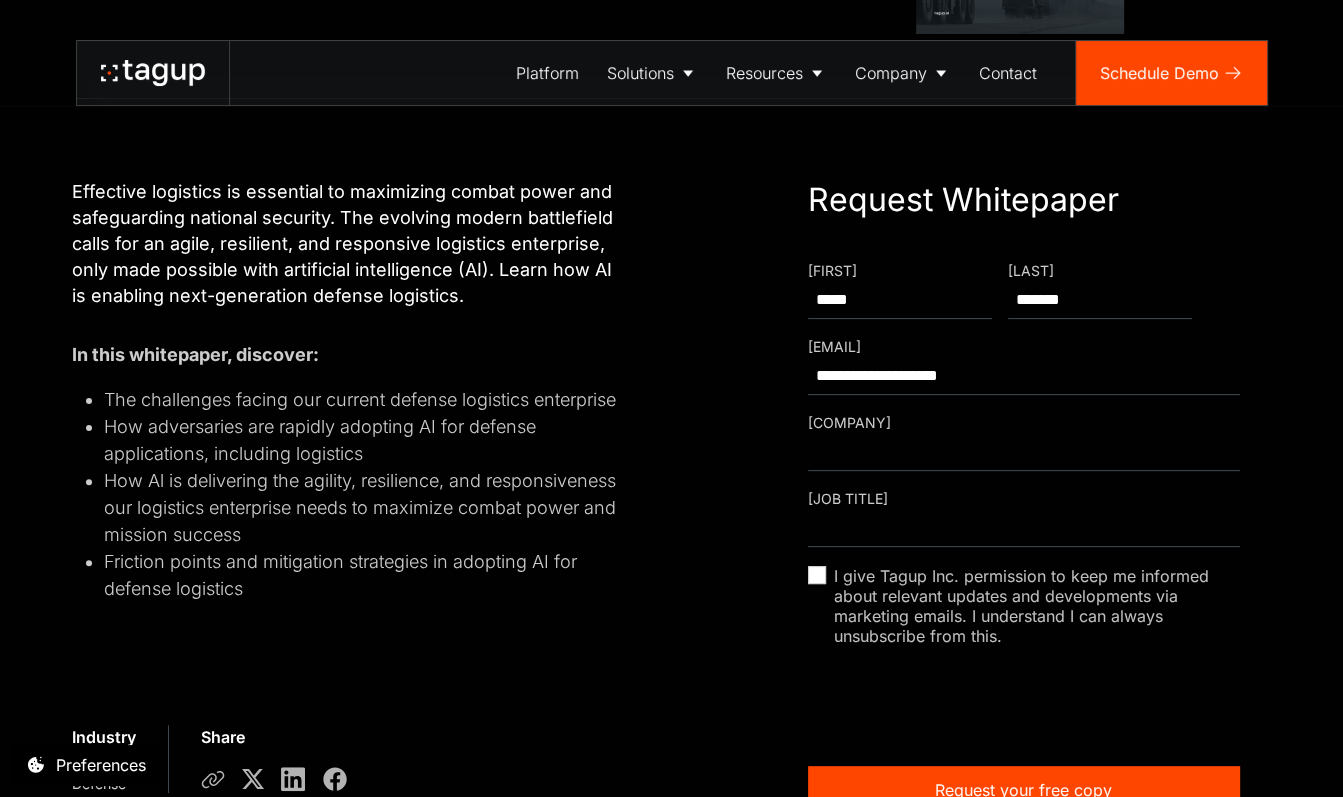 click at bounding box center [1024, 452] 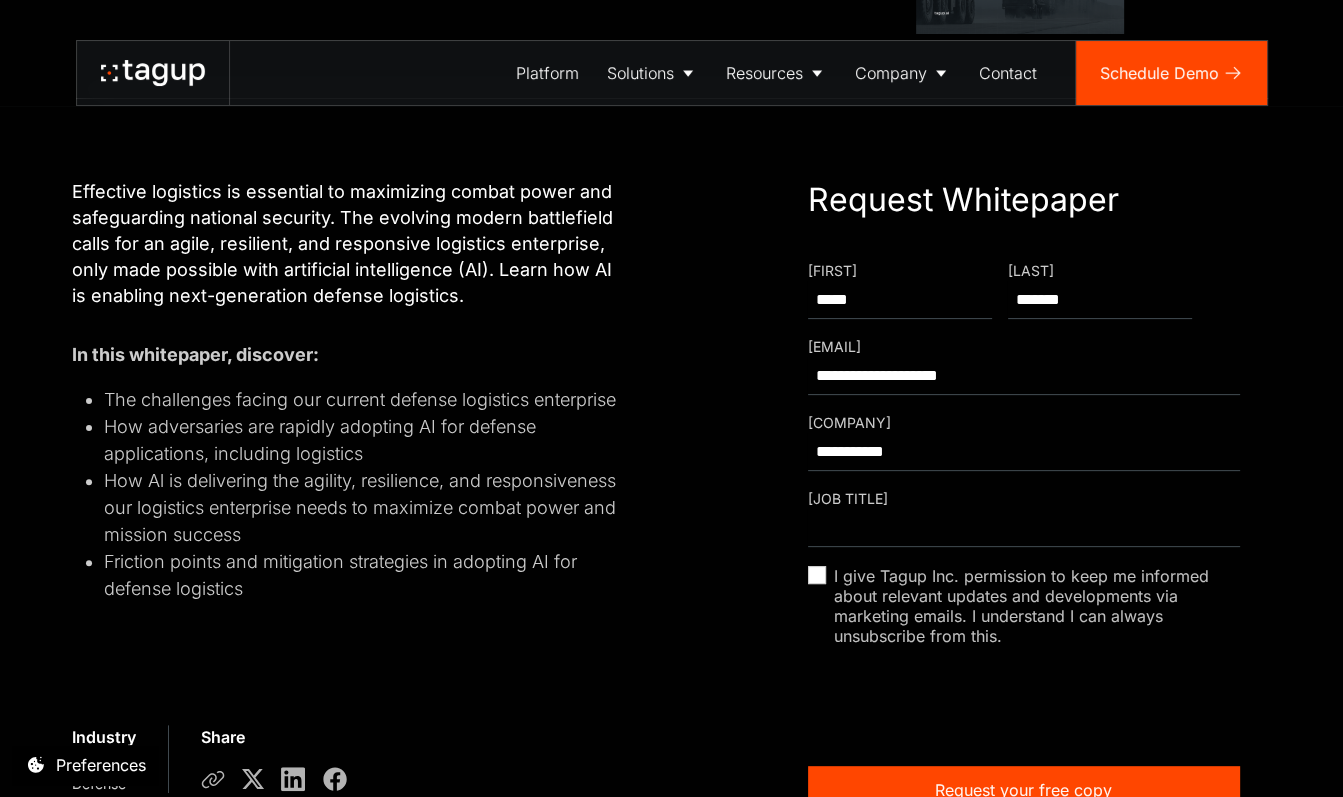 type on "**********" 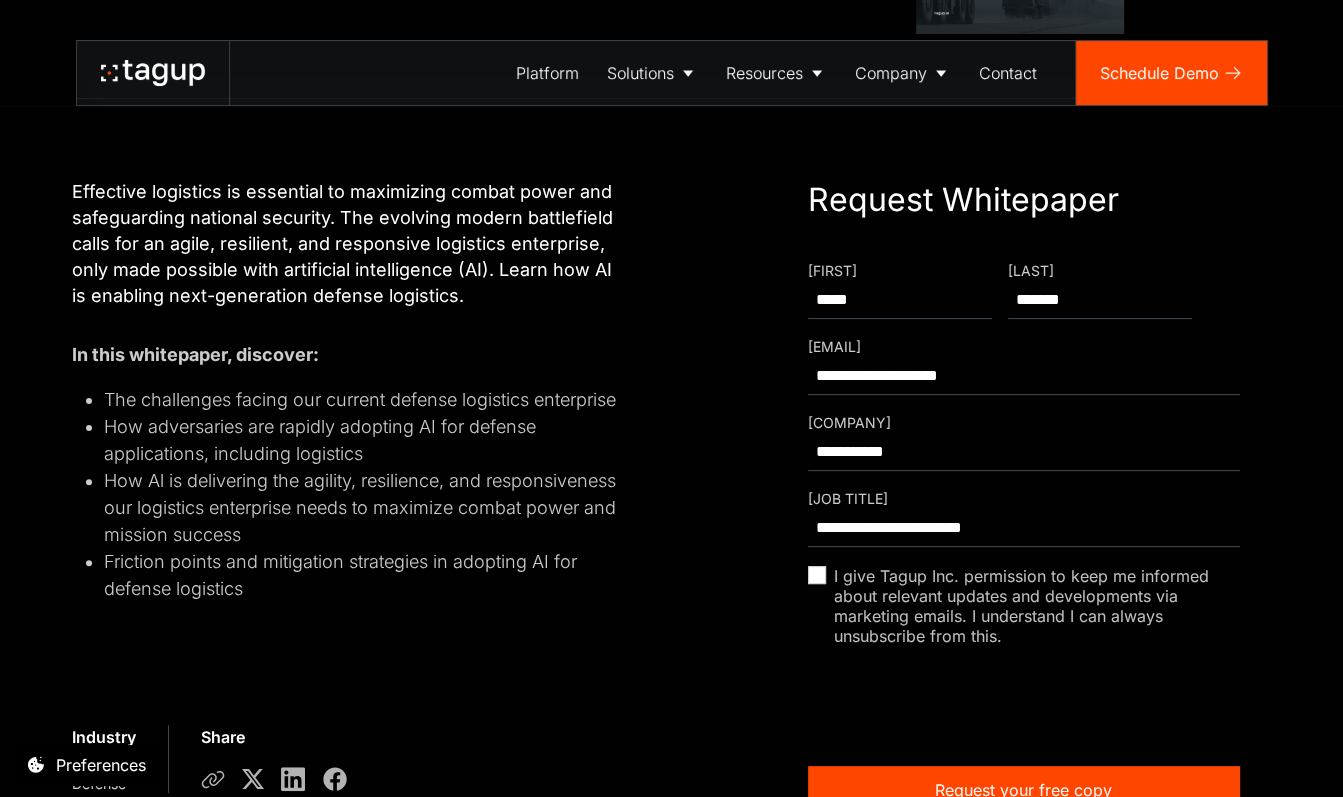 type on "**********" 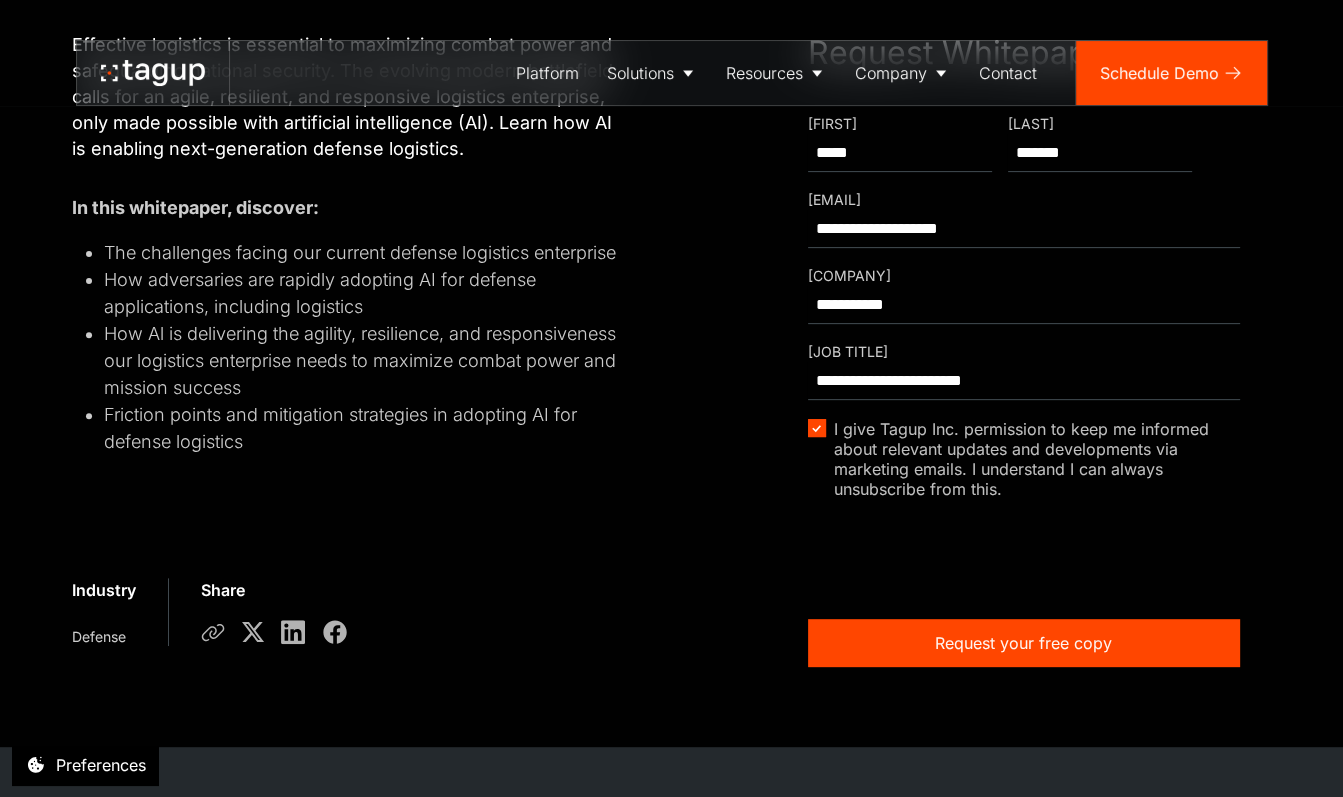 scroll, scrollTop: 585, scrollLeft: 0, axis: vertical 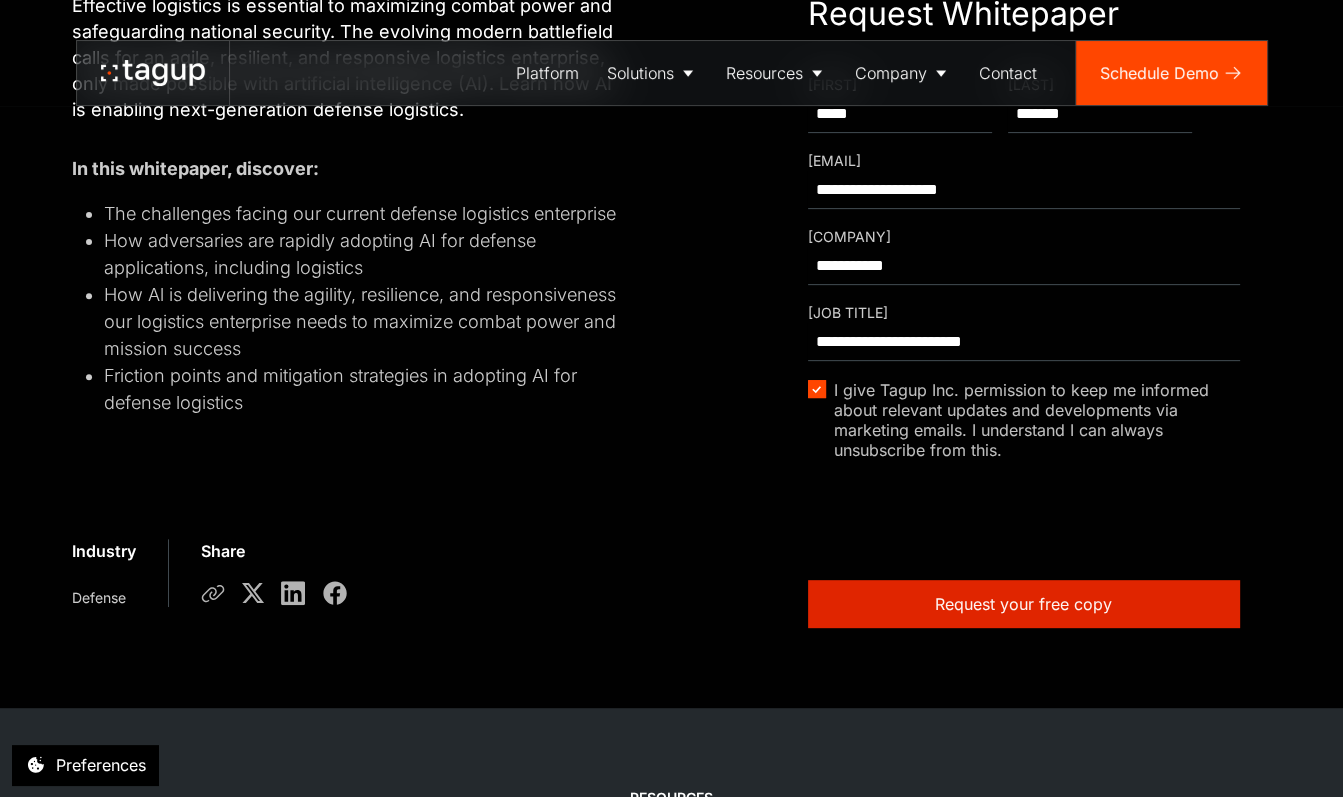 click on "Request your free copy" at bounding box center (1023, 604) 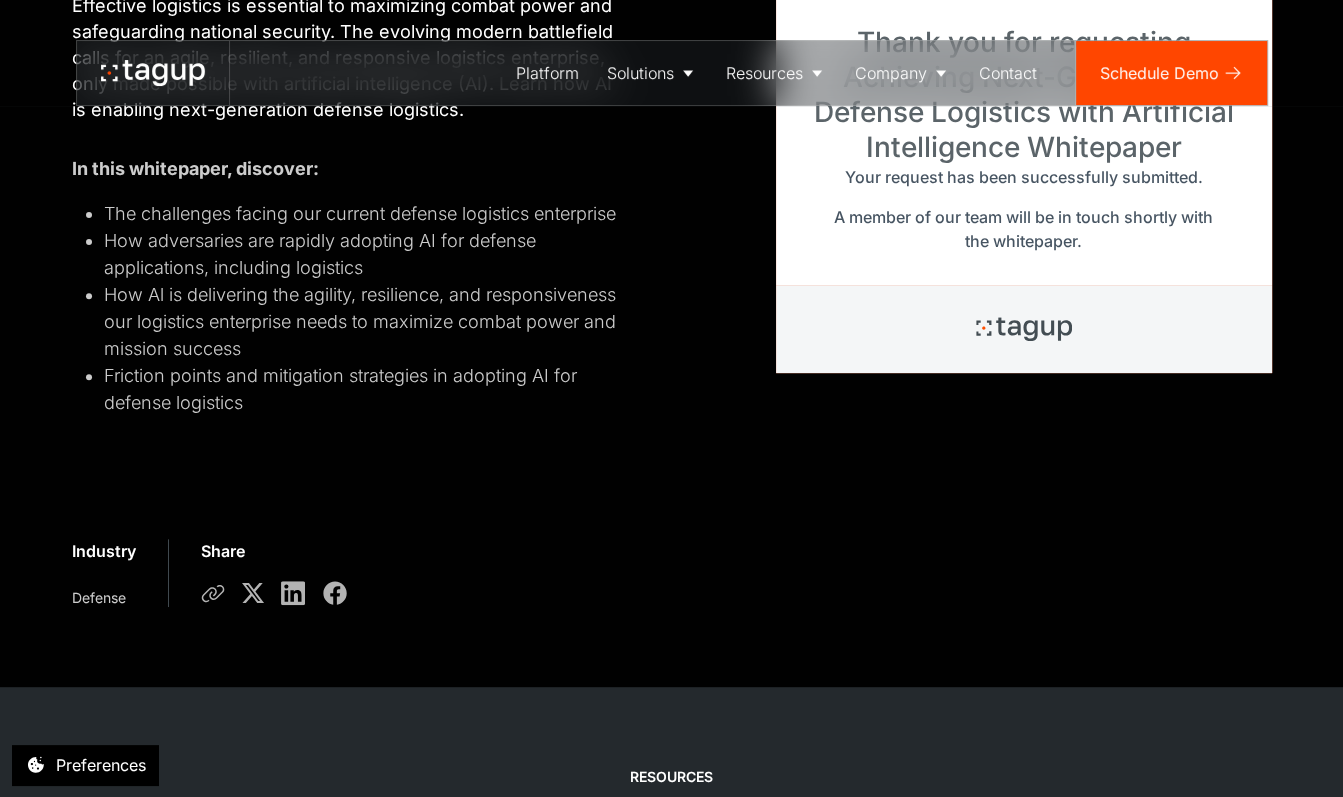 scroll, scrollTop: 786, scrollLeft: 0, axis: vertical 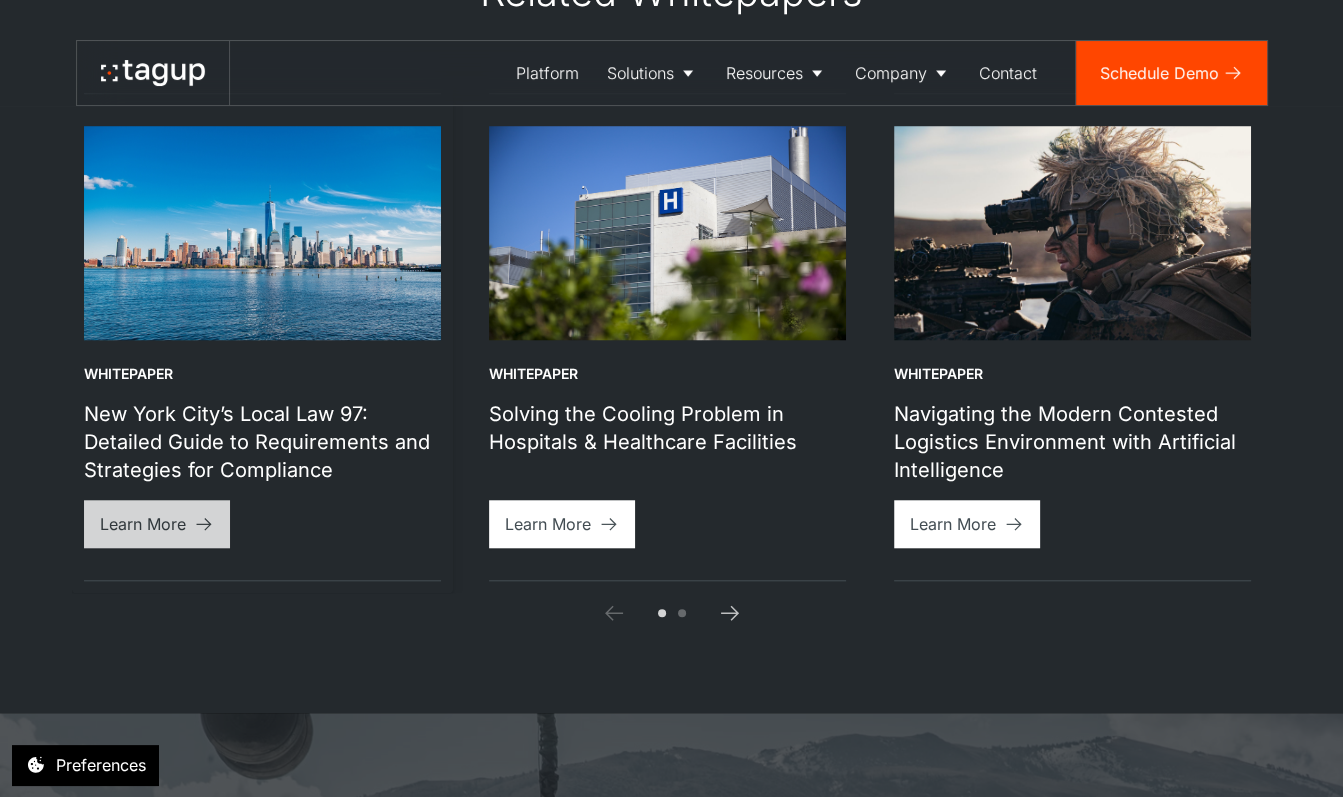 click on "Learn More" at bounding box center [157, 524] 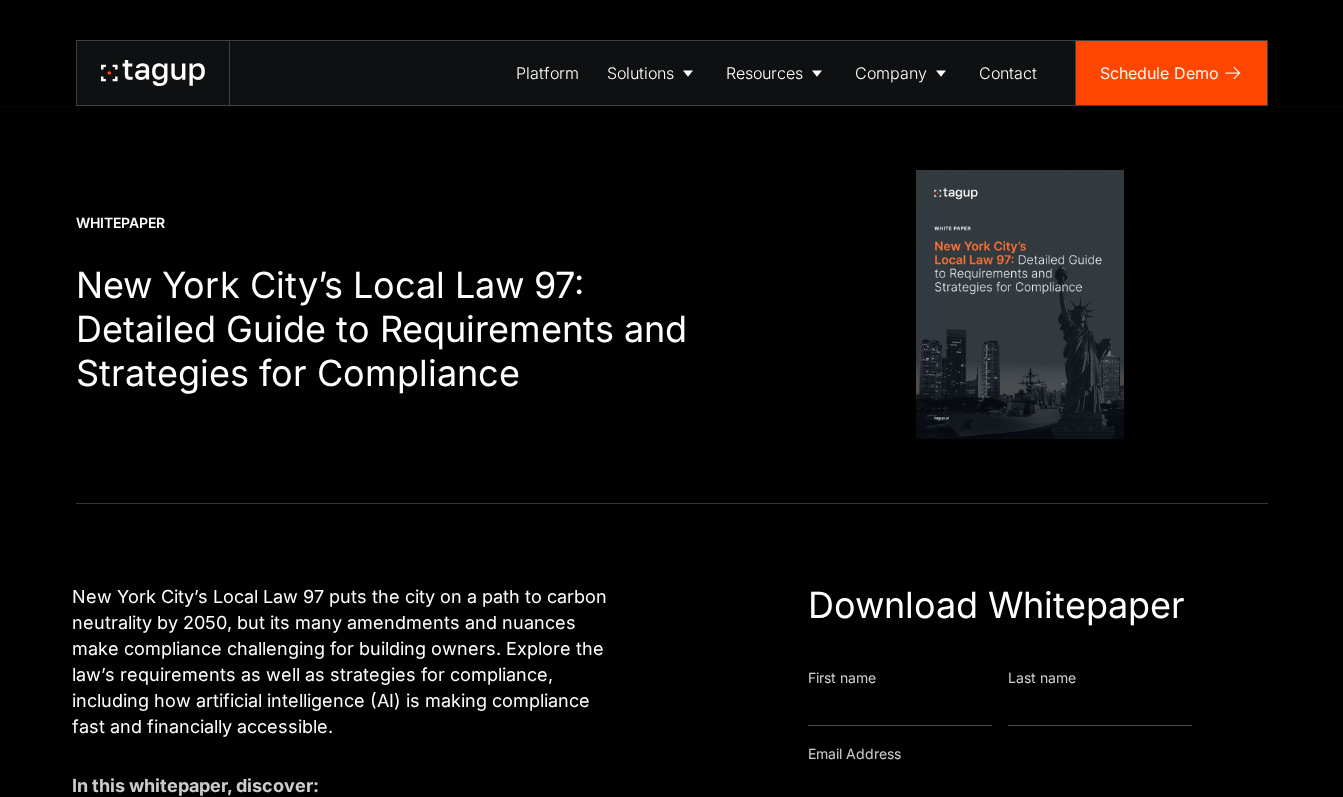 scroll, scrollTop: 0, scrollLeft: 0, axis: both 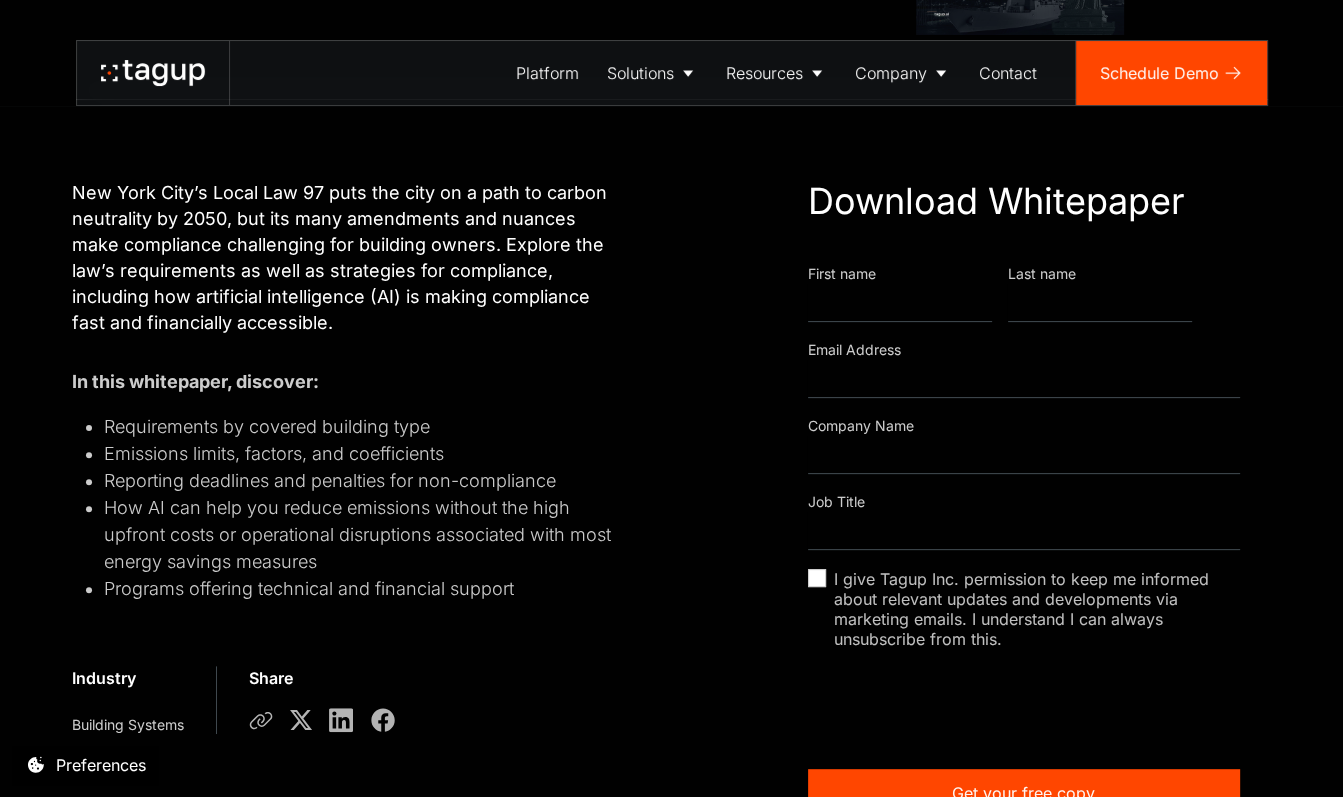 click at bounding box center [900, 303] 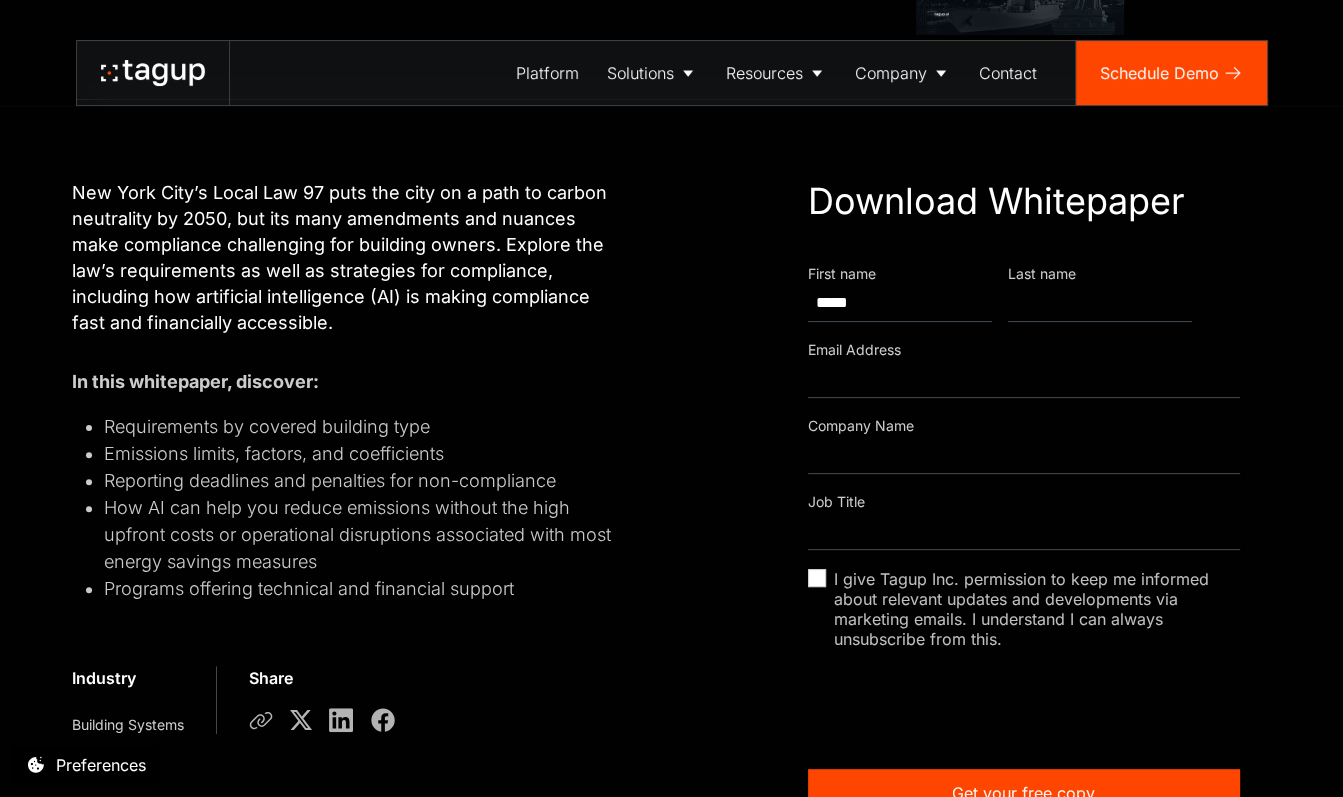 click at bounding box center (1100, 303) 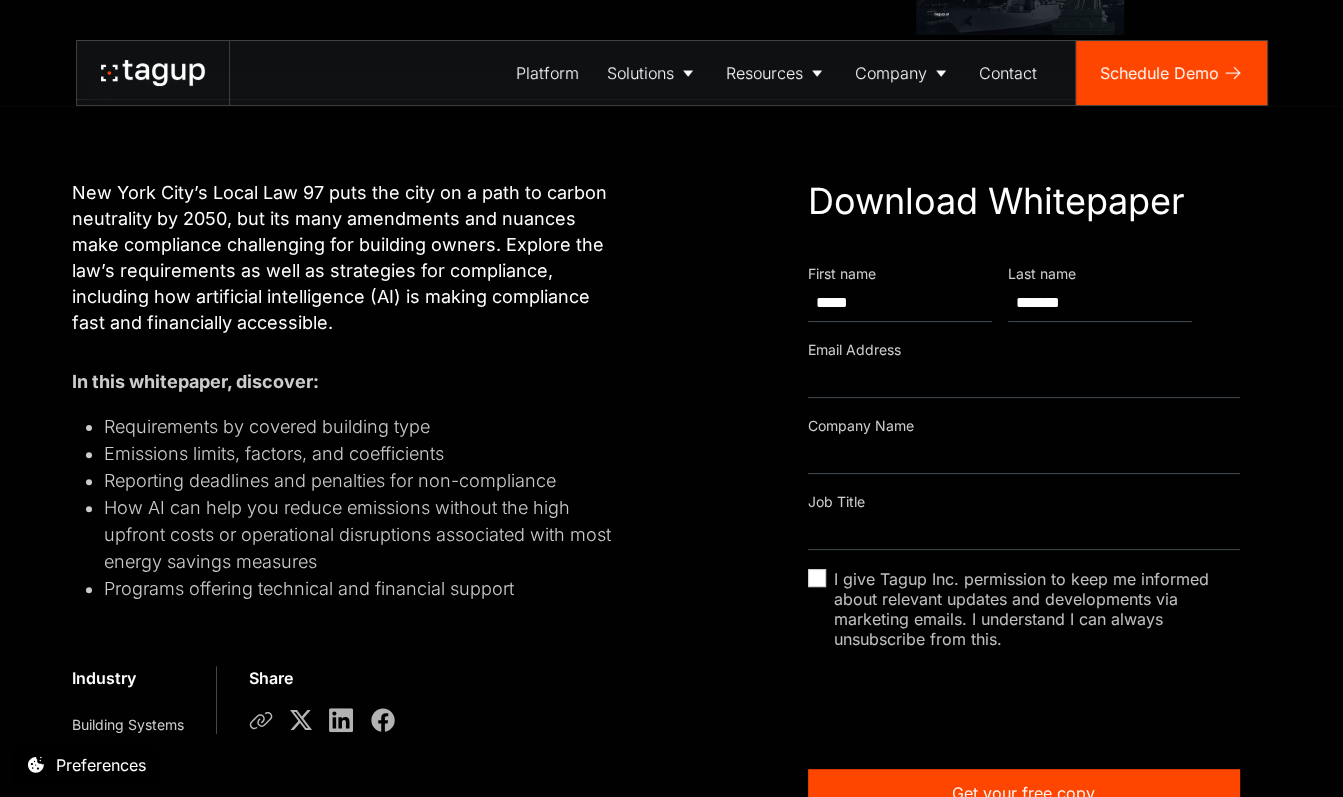 click at bounding box center [1024, 379] 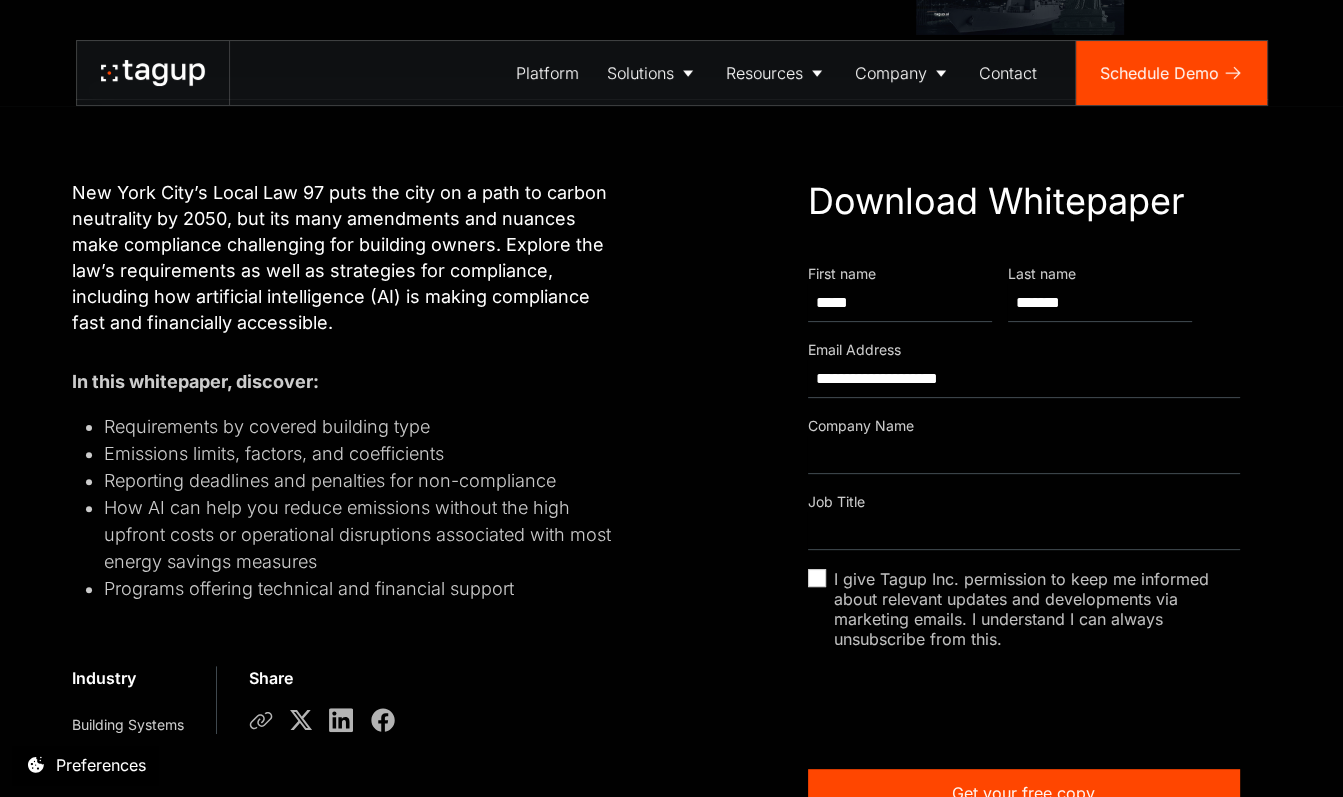 click at bounding box center (1024, 455) 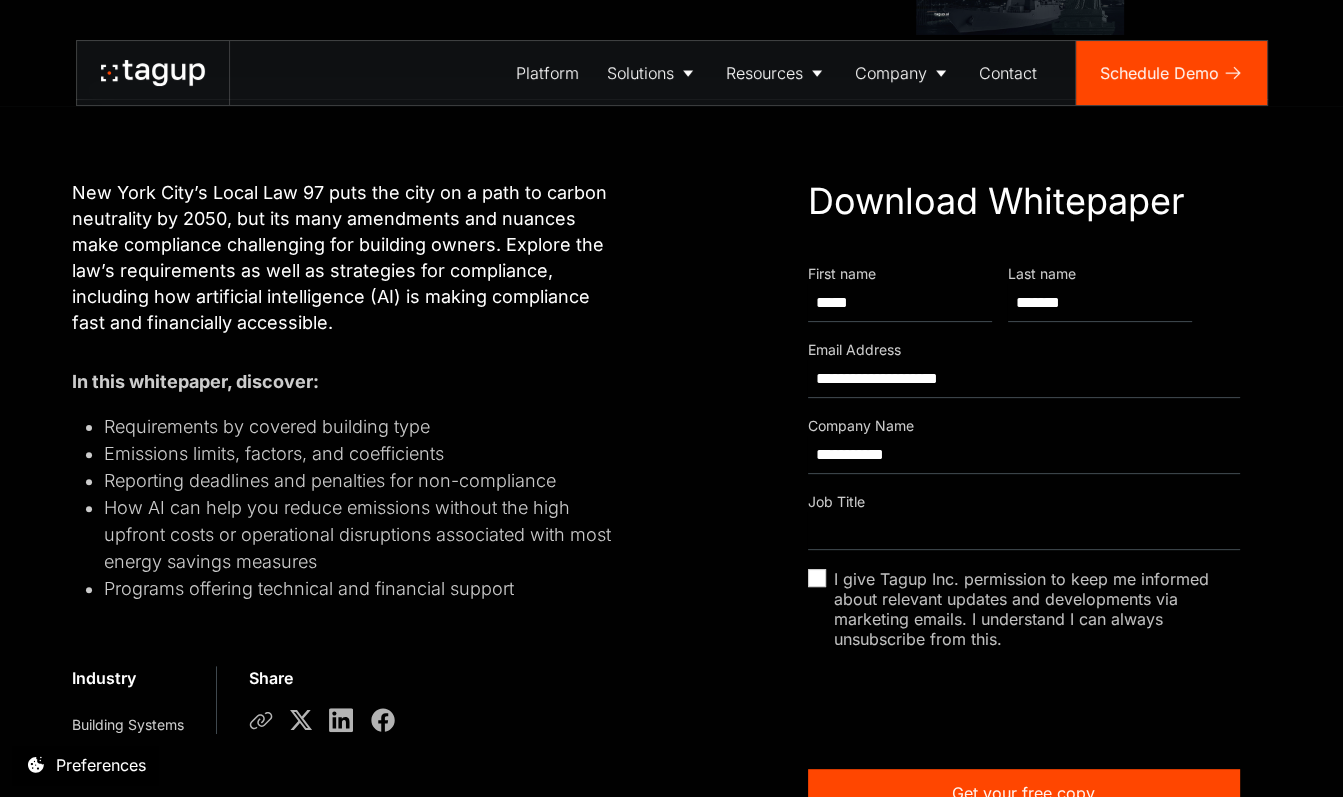 click at bounding box center (1024, 531) 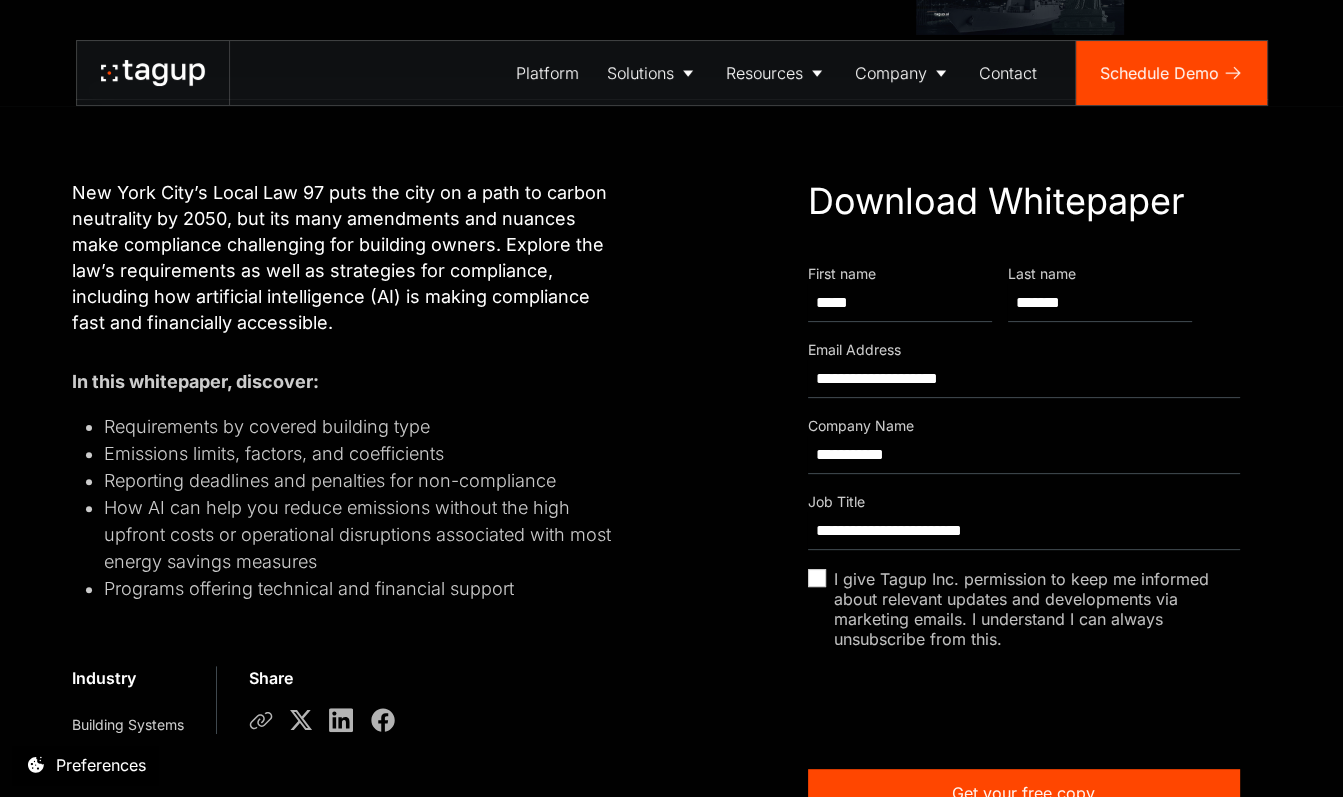 click on "**********" at bounding box center [672, 498] 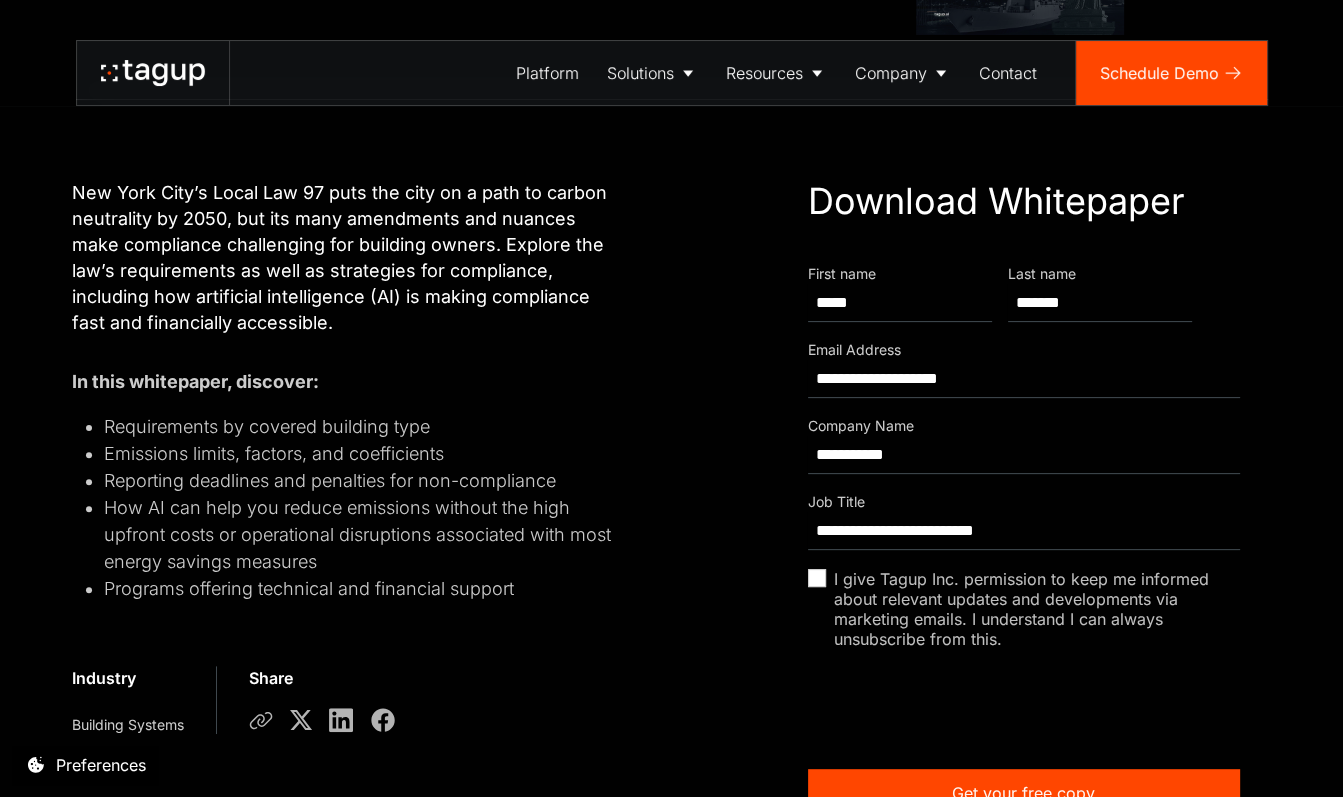 type on "**********" 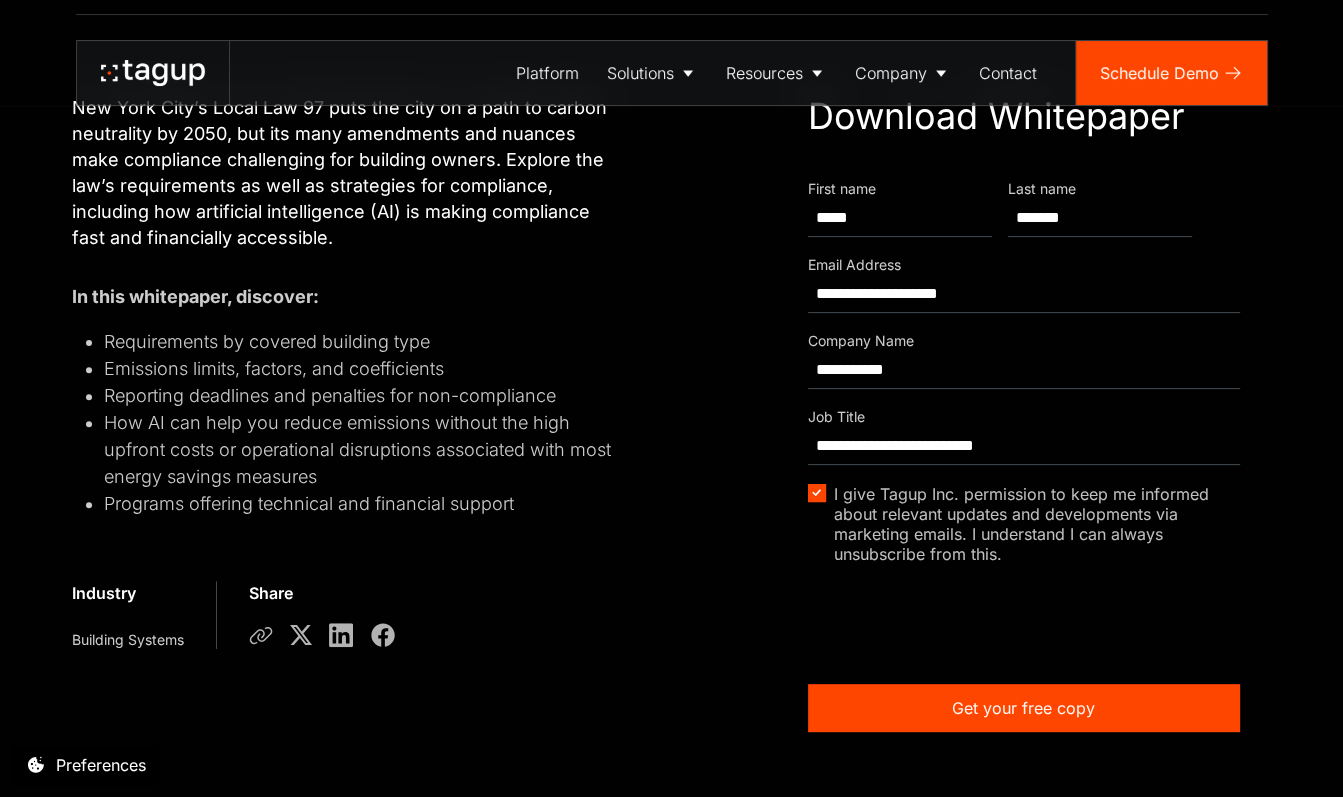 scroll, scrollTop: 475, scrollLeft: 0, axis: vertical 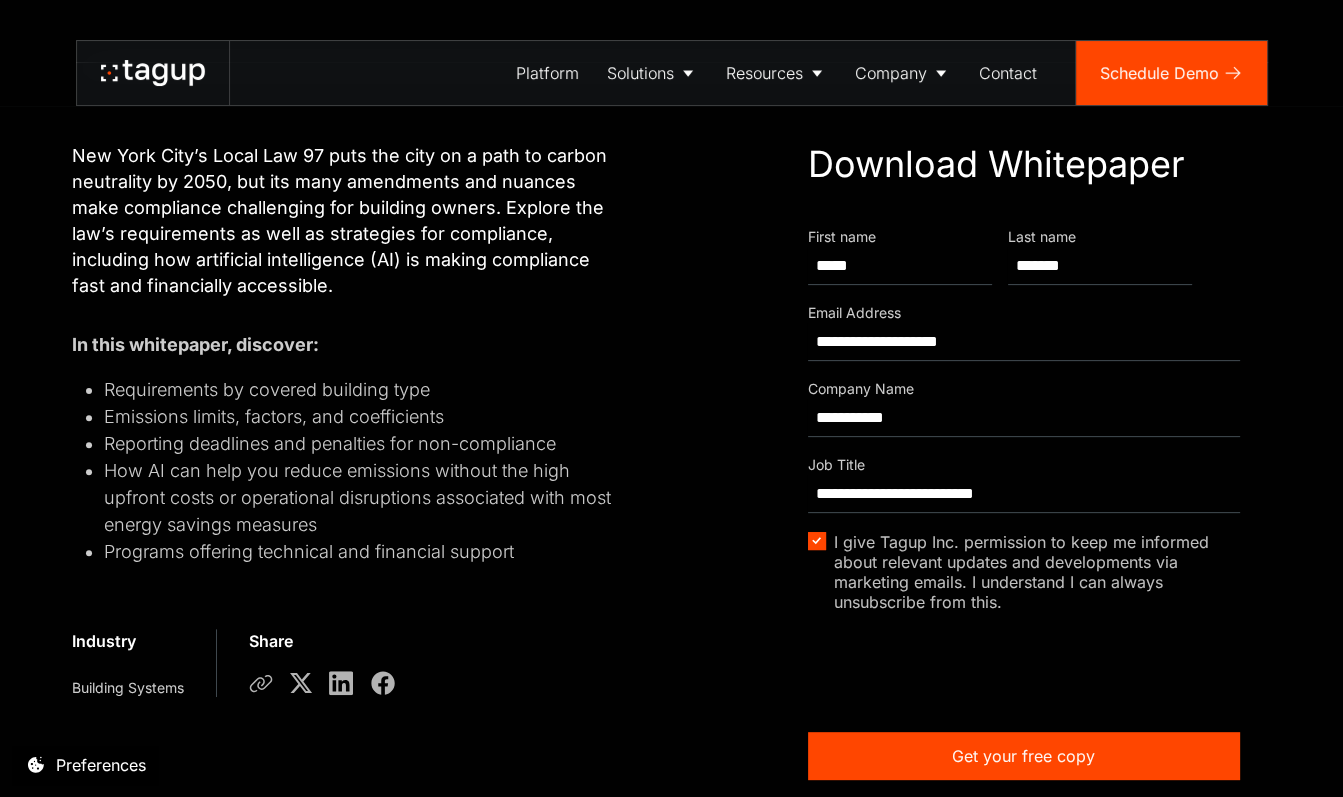 click on "In this whitepaper, discover:" at bounding box center (348, 344) 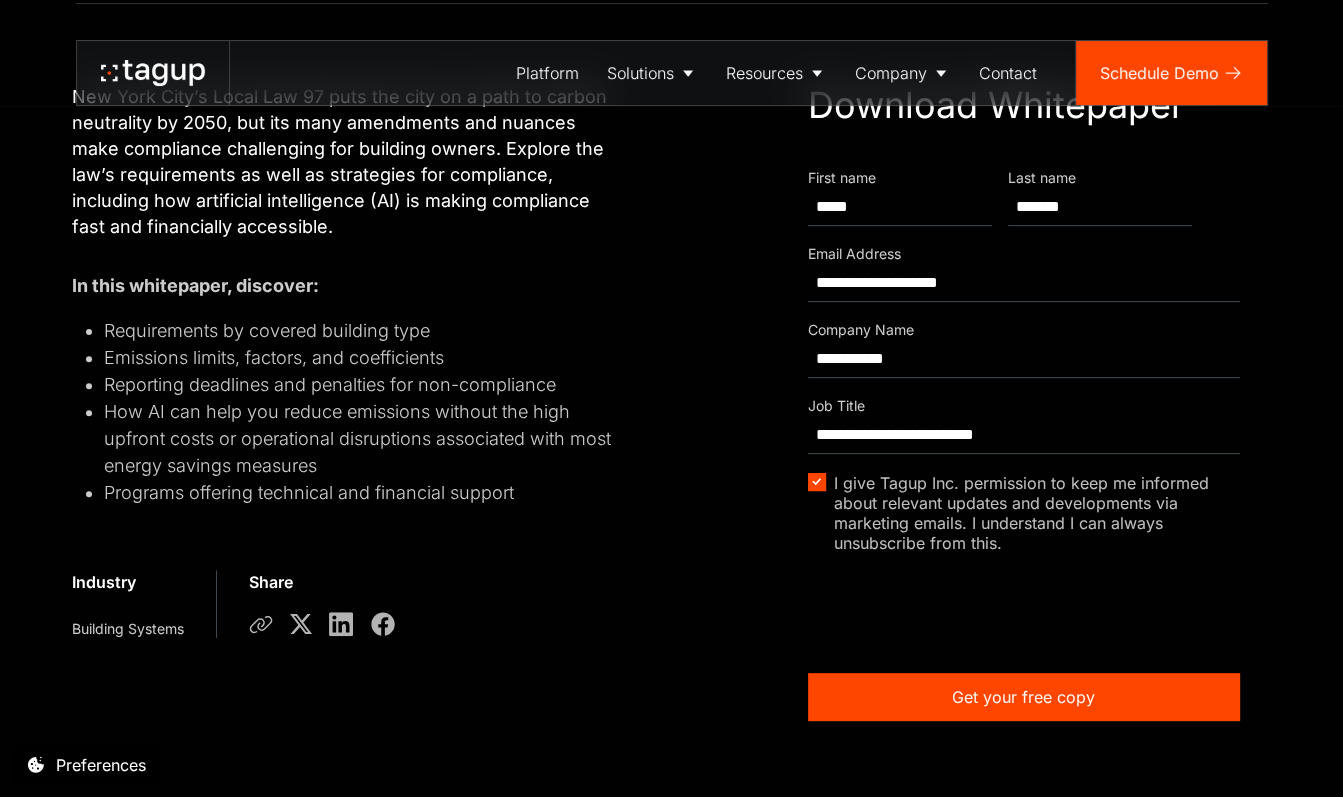 scroll, scrollTop: 568, scrollLeft: 0, axis: vertical 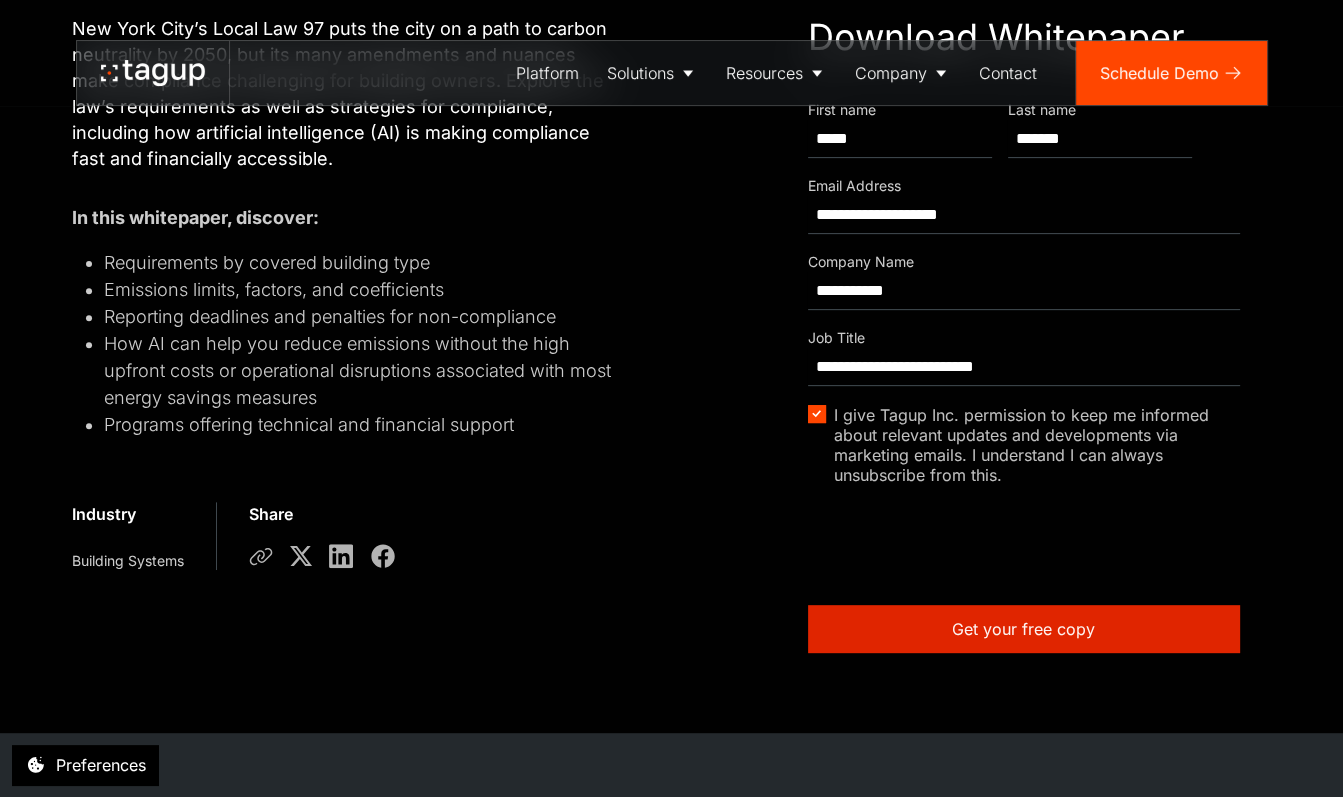 click on "Get your free copy" at bounding box center (1023, 629) 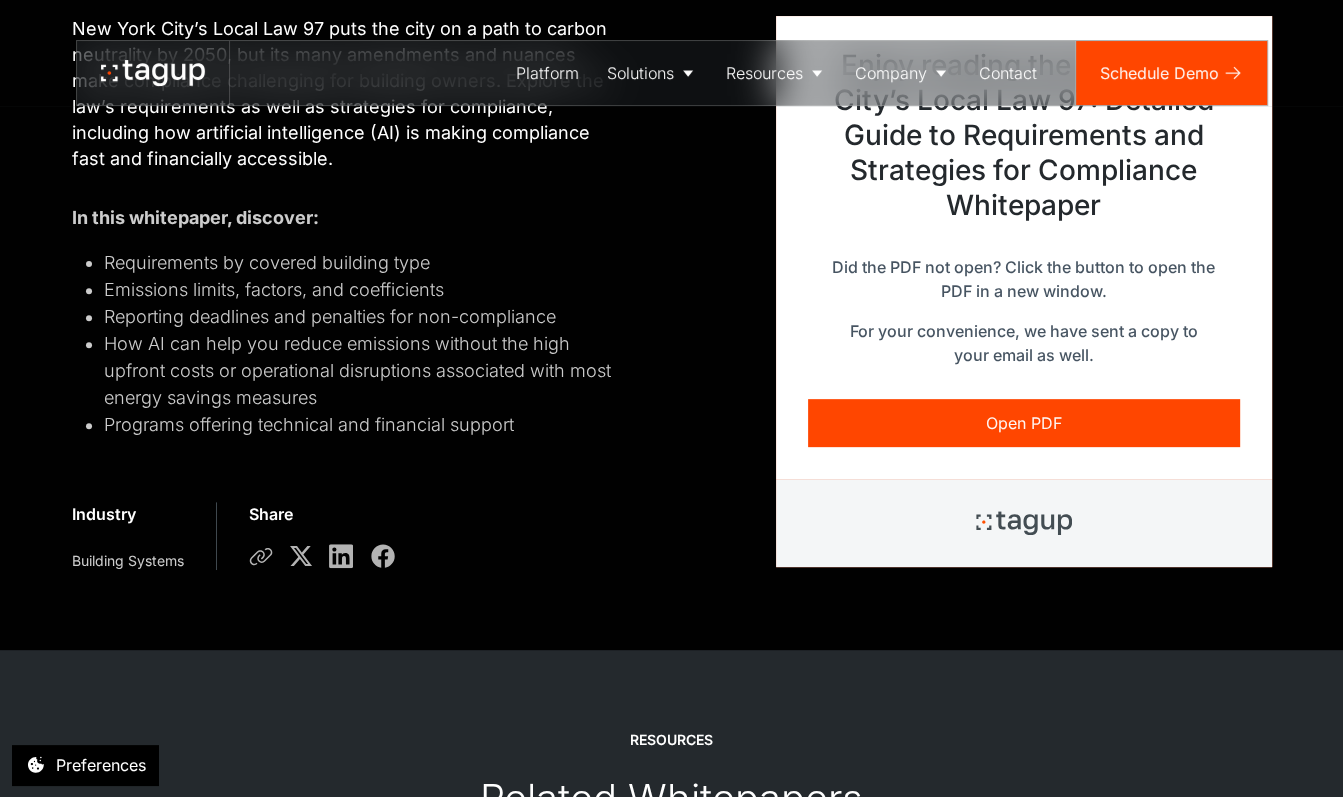 scroll, scrollTop: 982, scrollLeft: 0, axis: vertical 